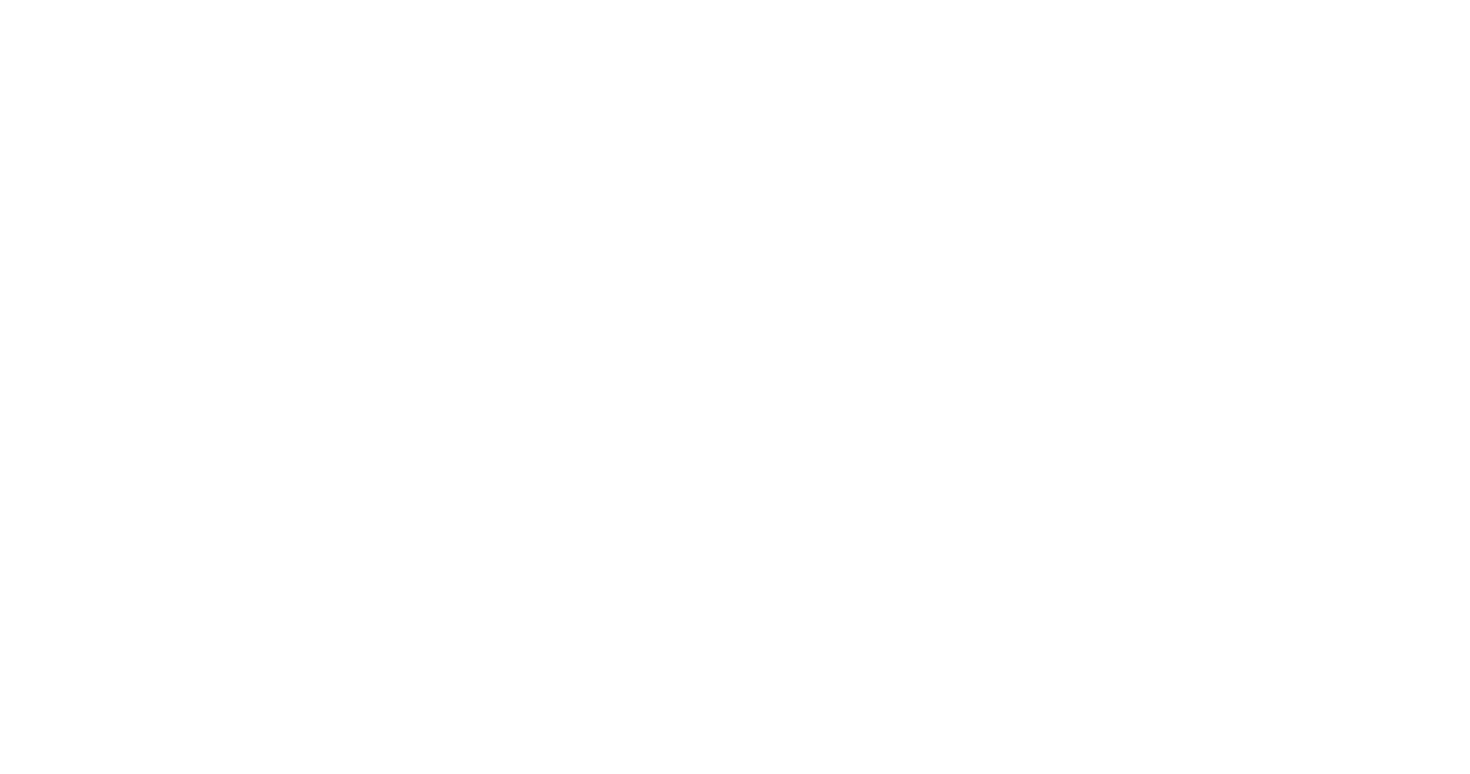 scroll, scrollTop: 0, scrollLeft: 0, axis: both 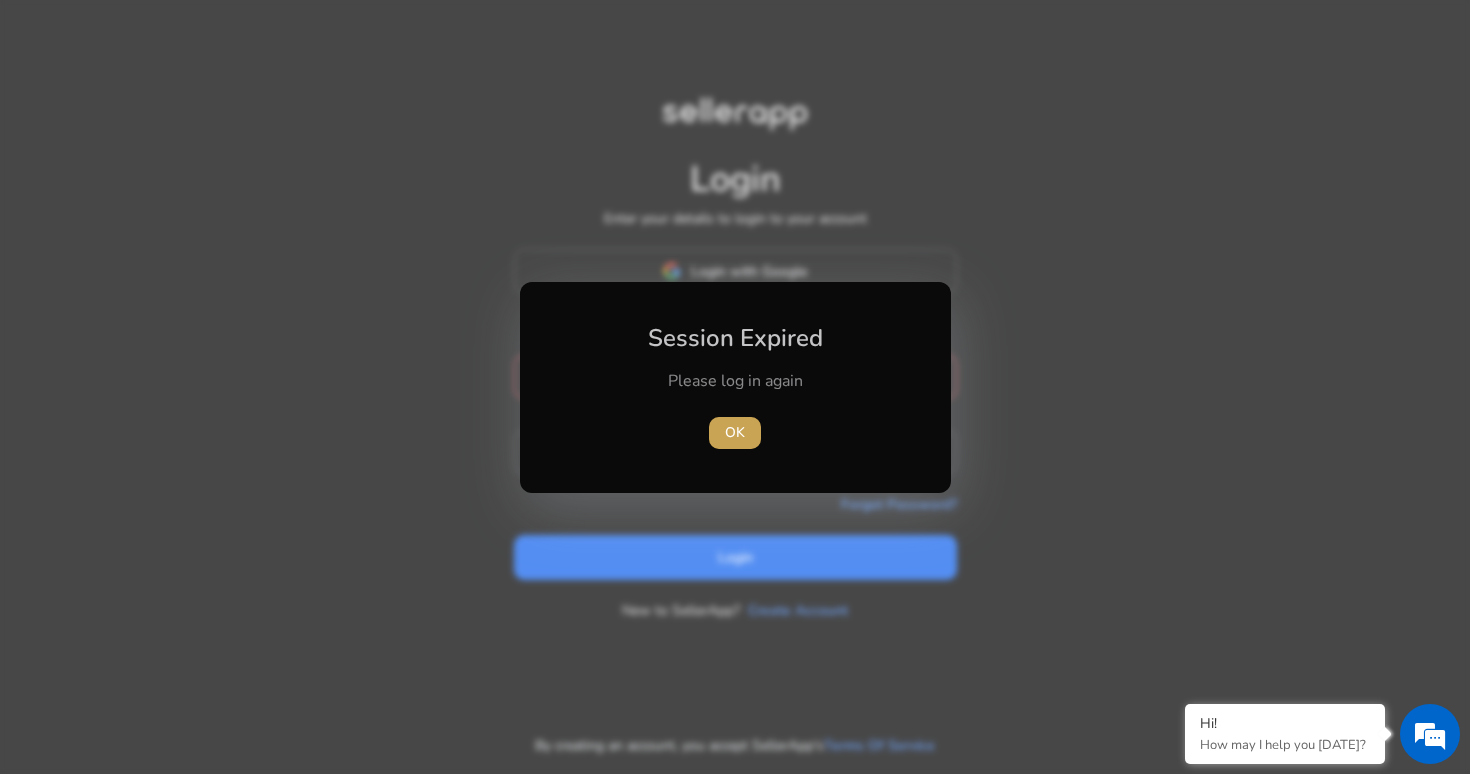 click at bounding box center (735, 433) 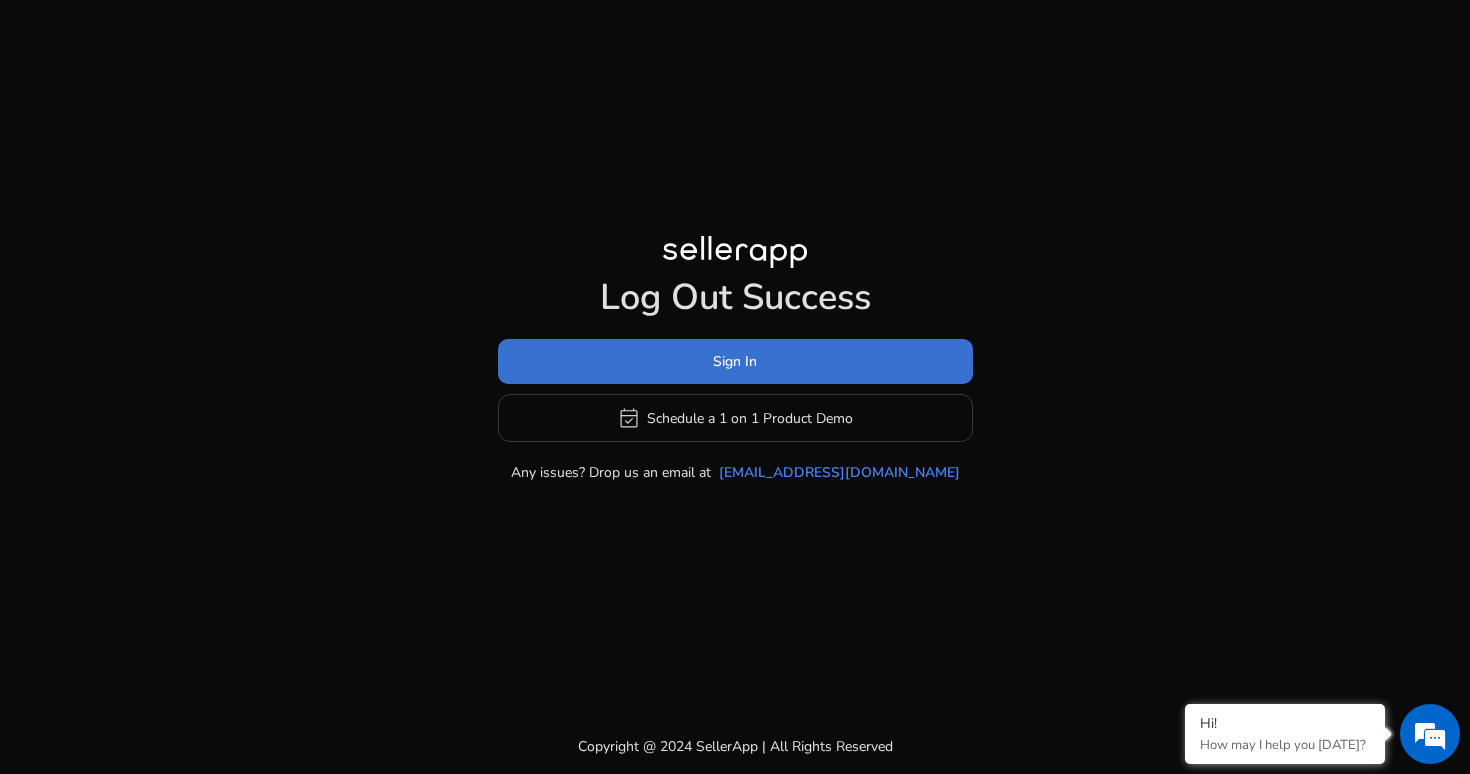 click 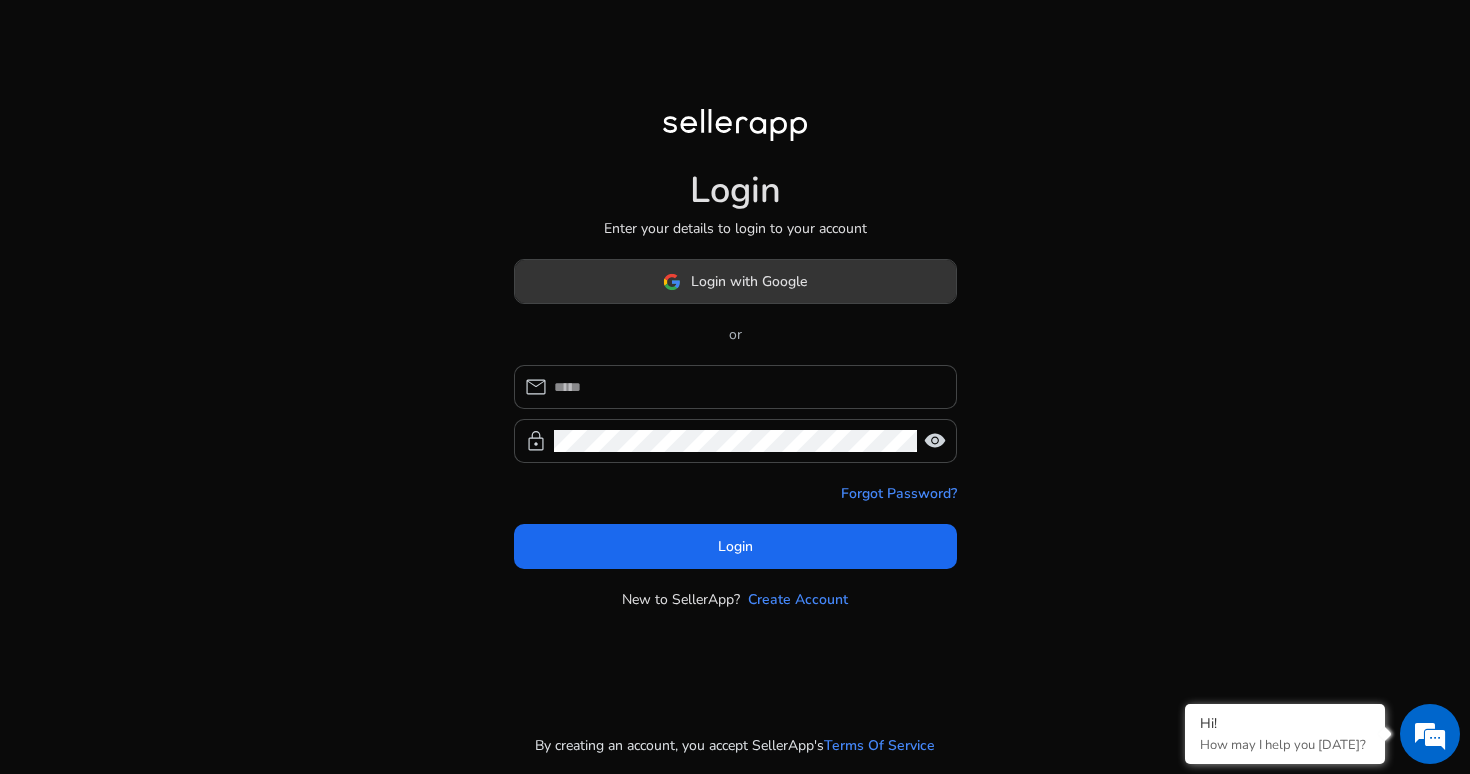 click on "Login with Google" 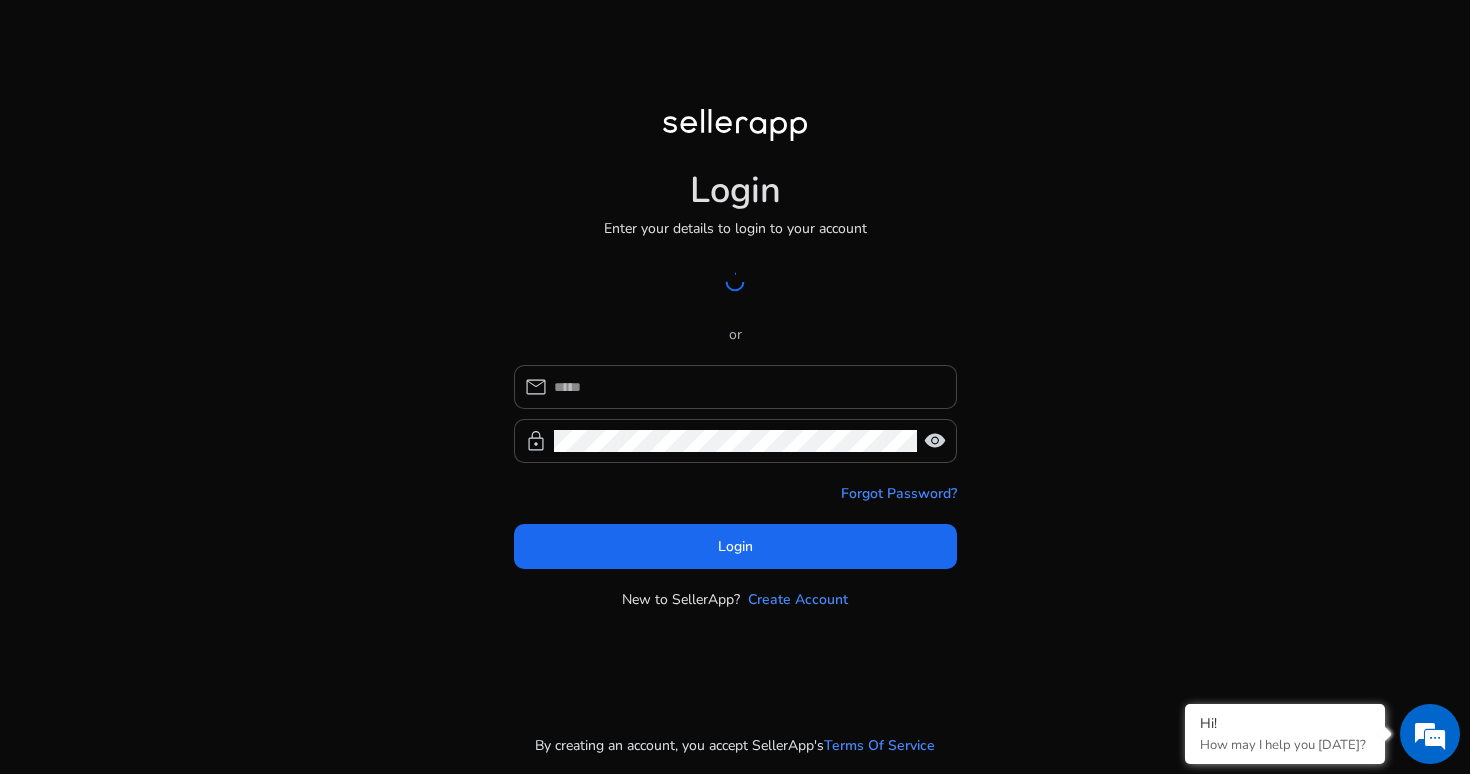 scroll, scrollTop: 0, scrollLeft: 0, axis: both 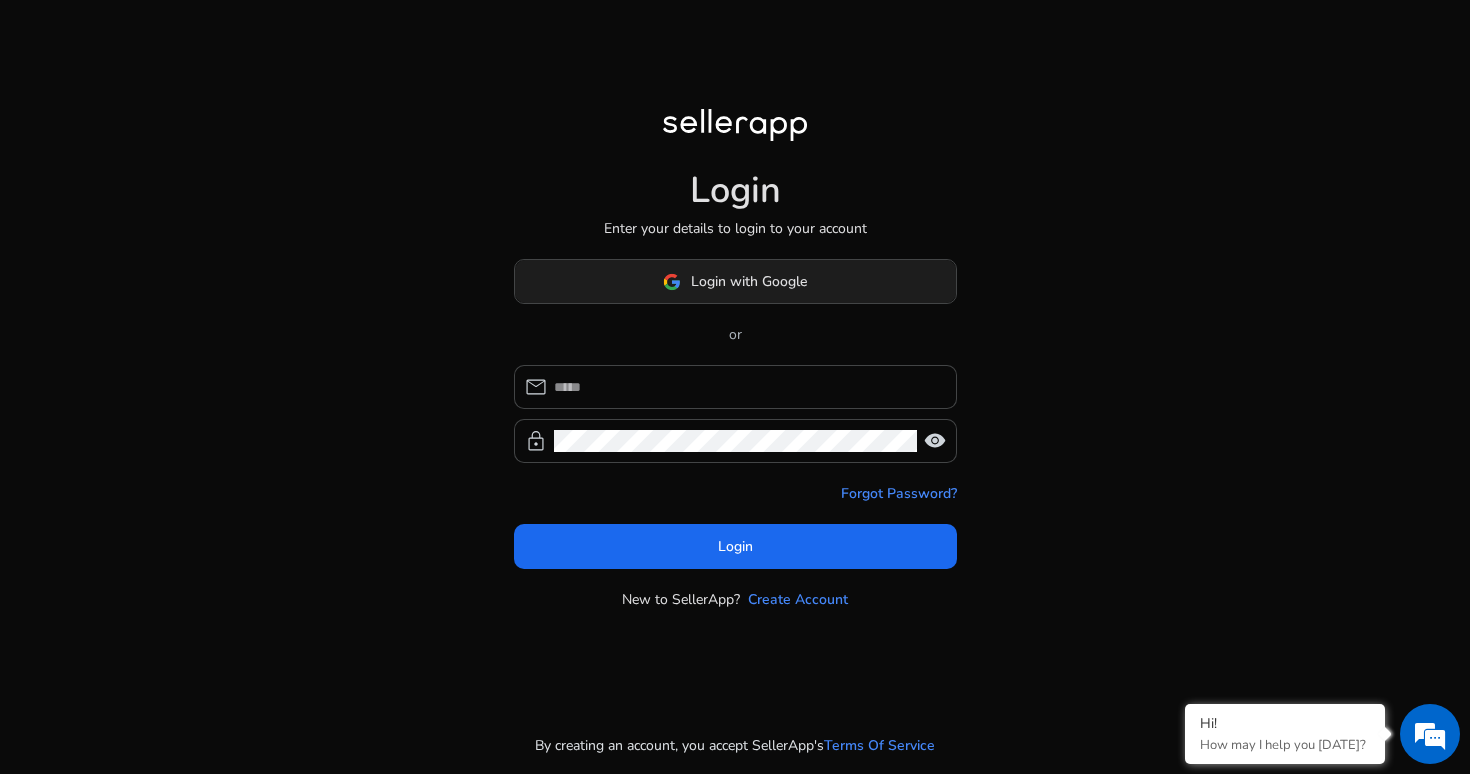 click on "Login with Google" 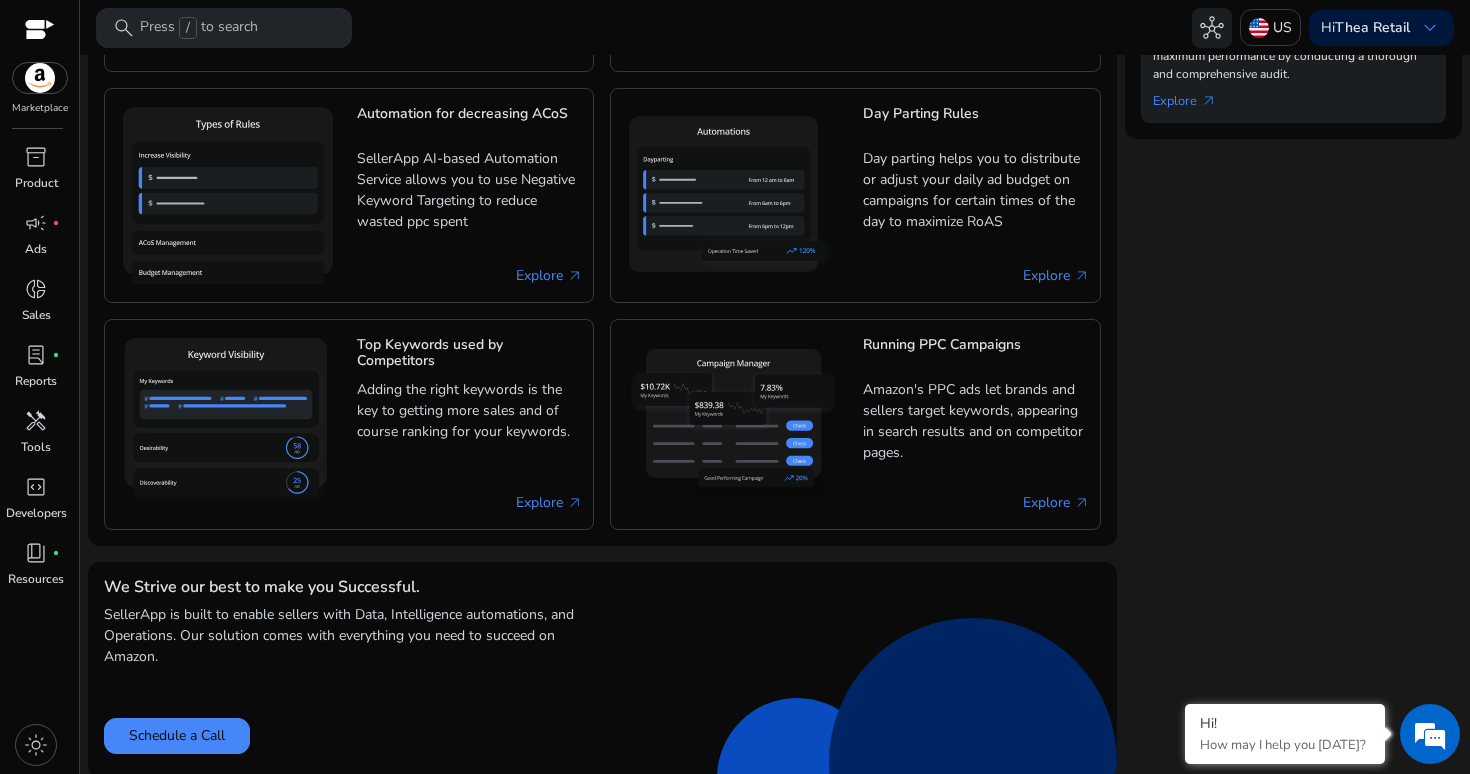 scroll, scrollTop: 0, scrollLeft: 0, axis: both 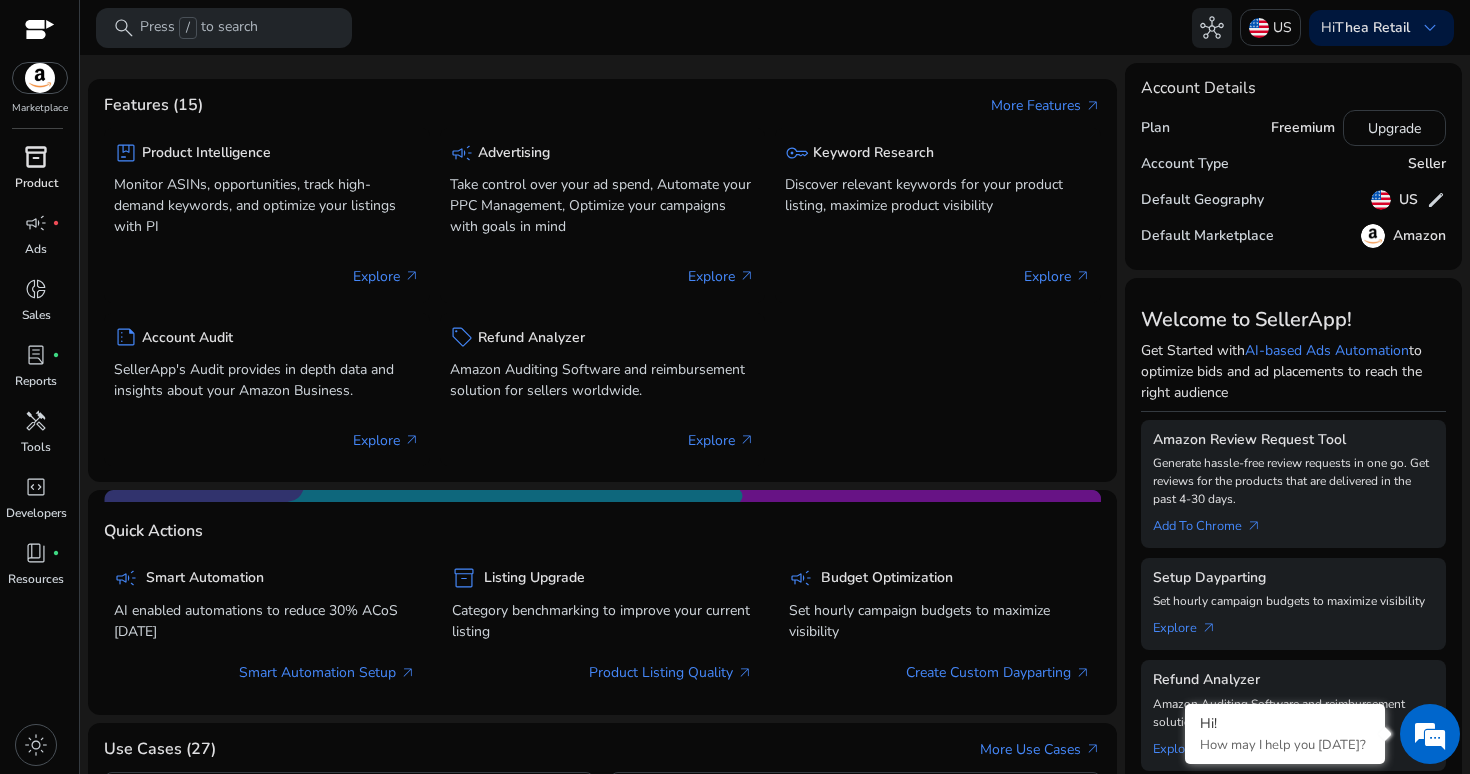 click on "inventory_2" at bounding box center [36, 157] 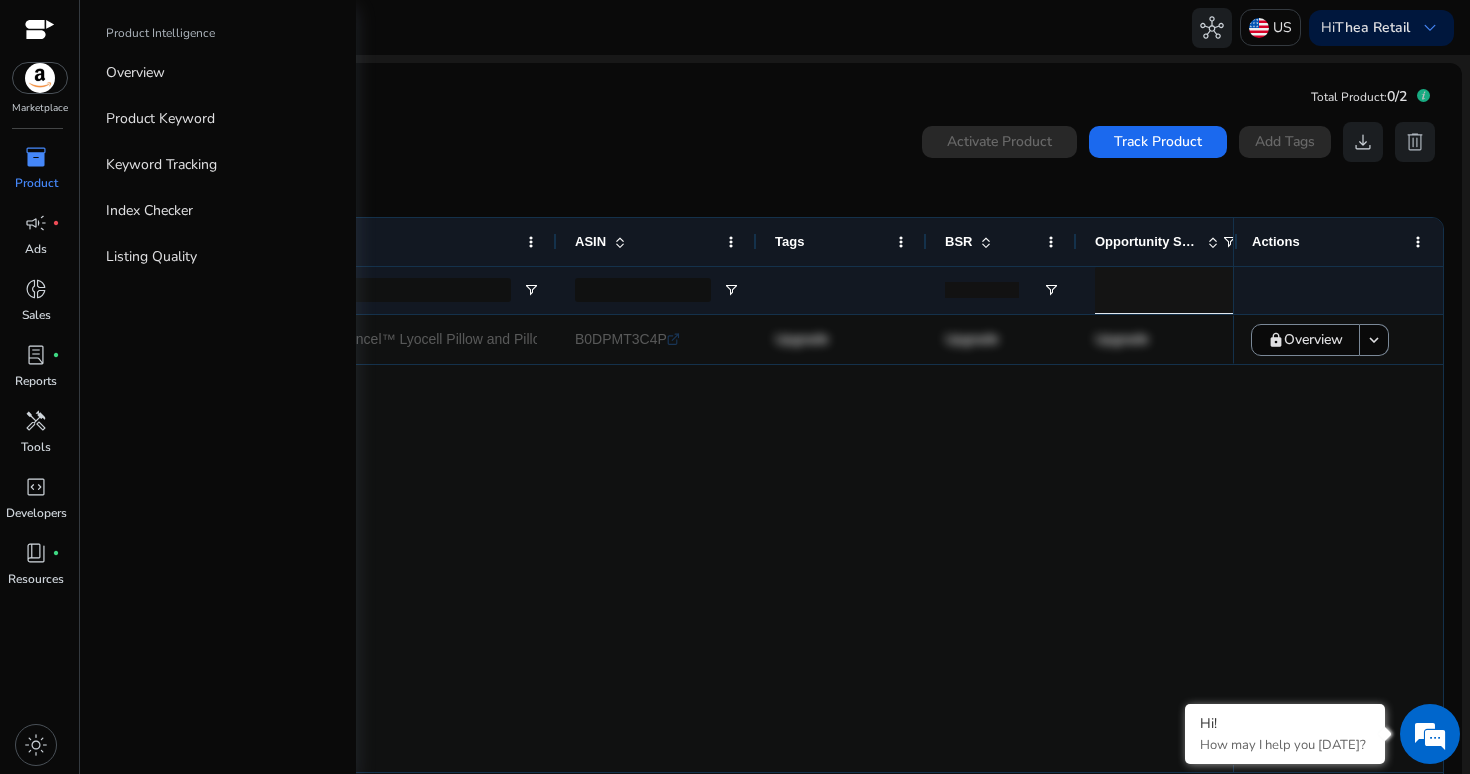 click on "Product" at bounding box center (36, 183) 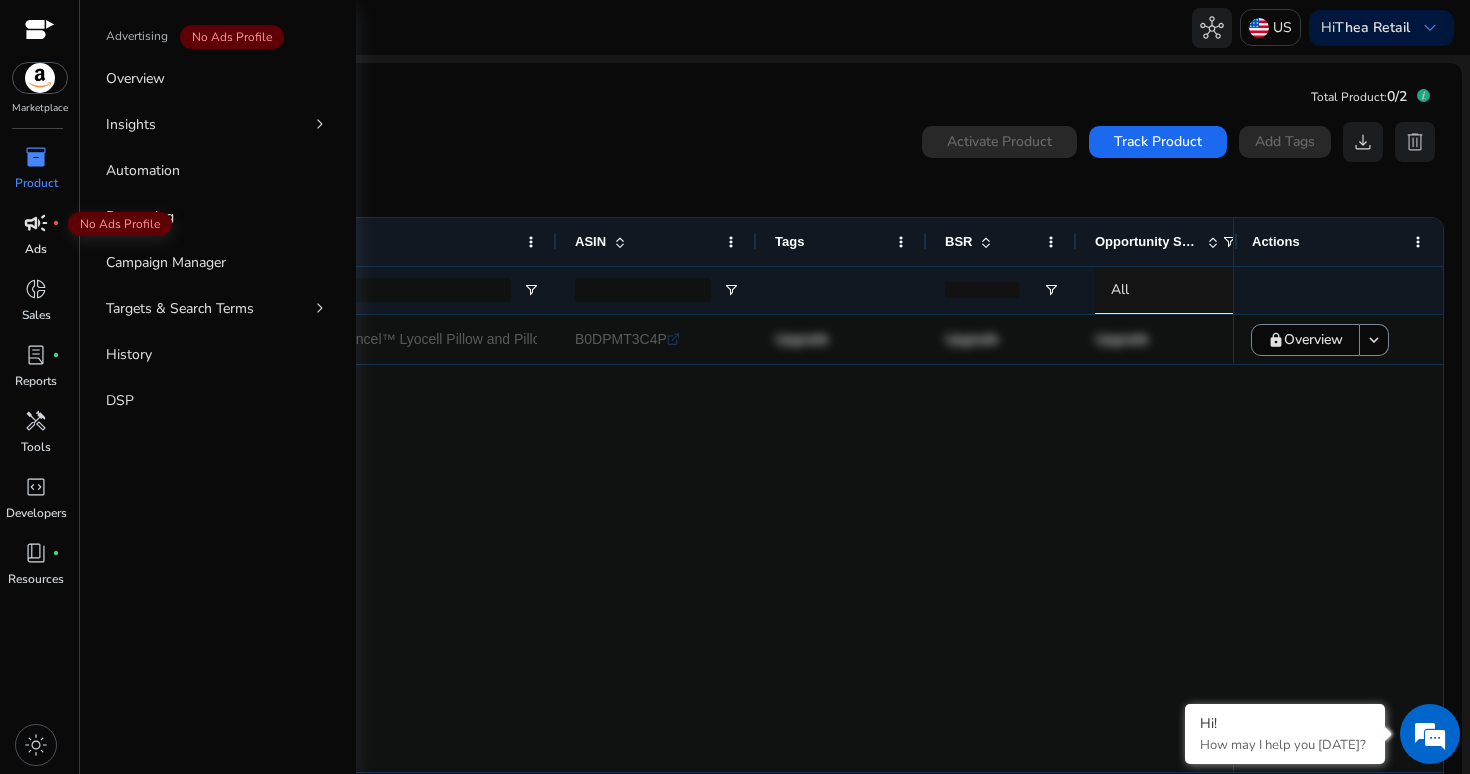 click on "campaign" at bounding box center [36, 223] 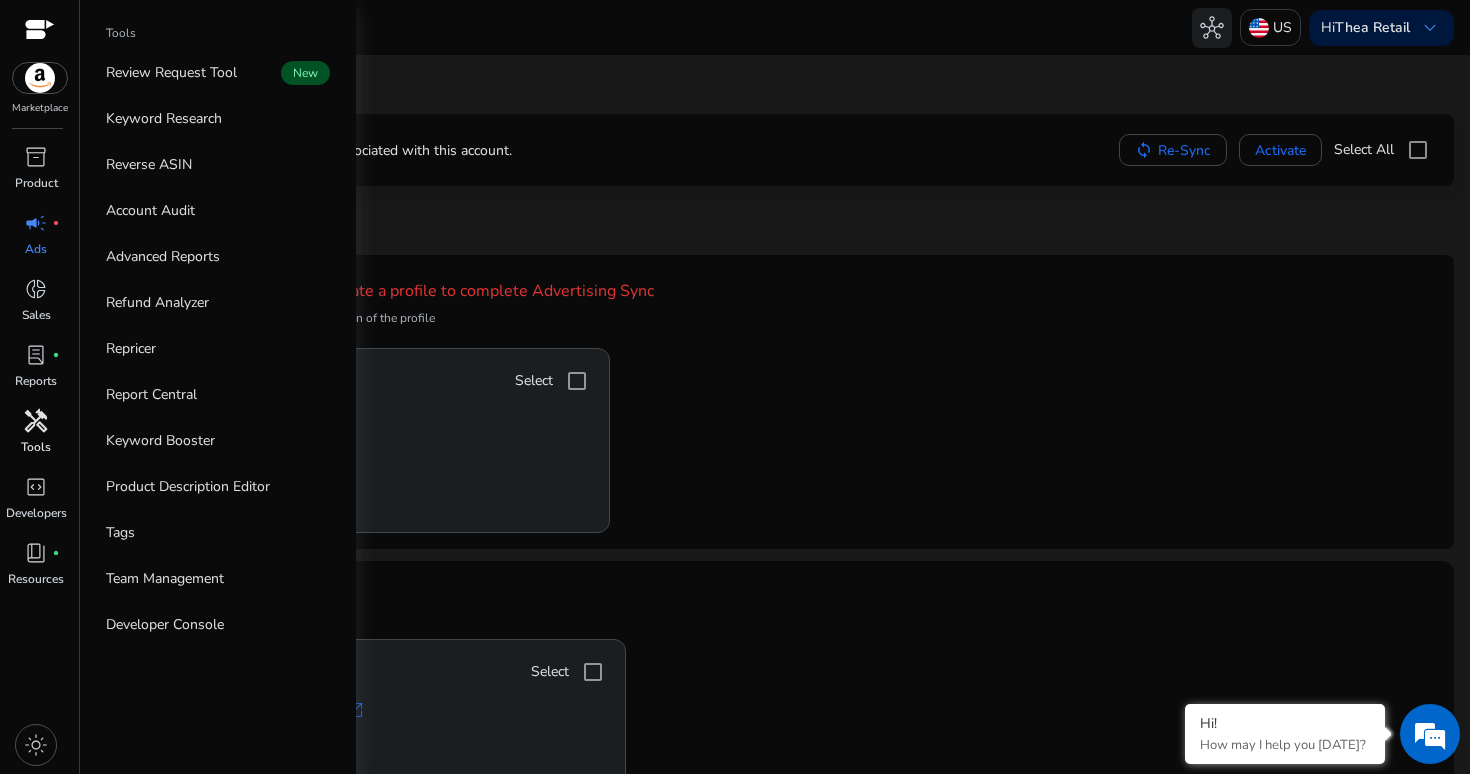 click on "Tools" at bounding box center (36, 447) 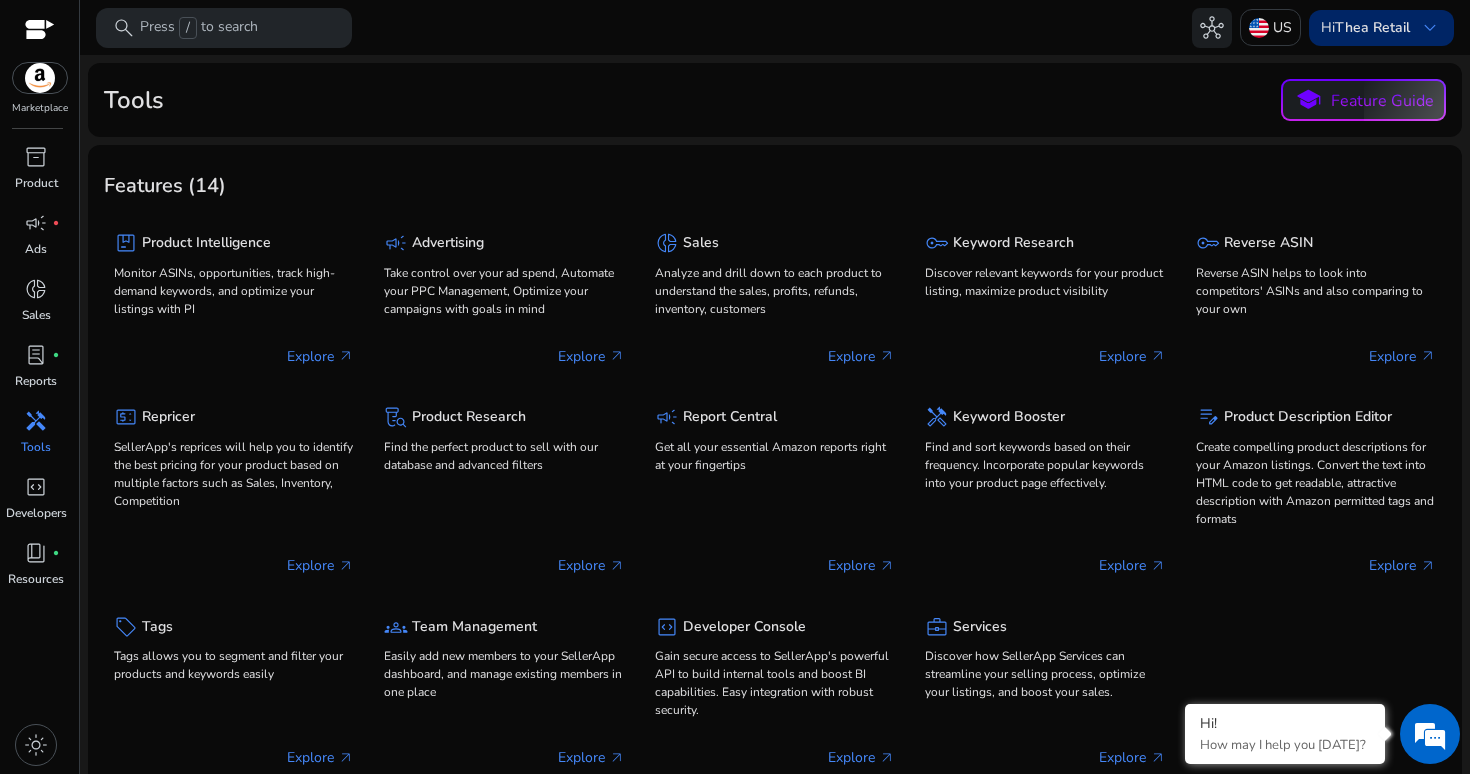 click on "Thea Retail" at bounding box center (1372, 27) 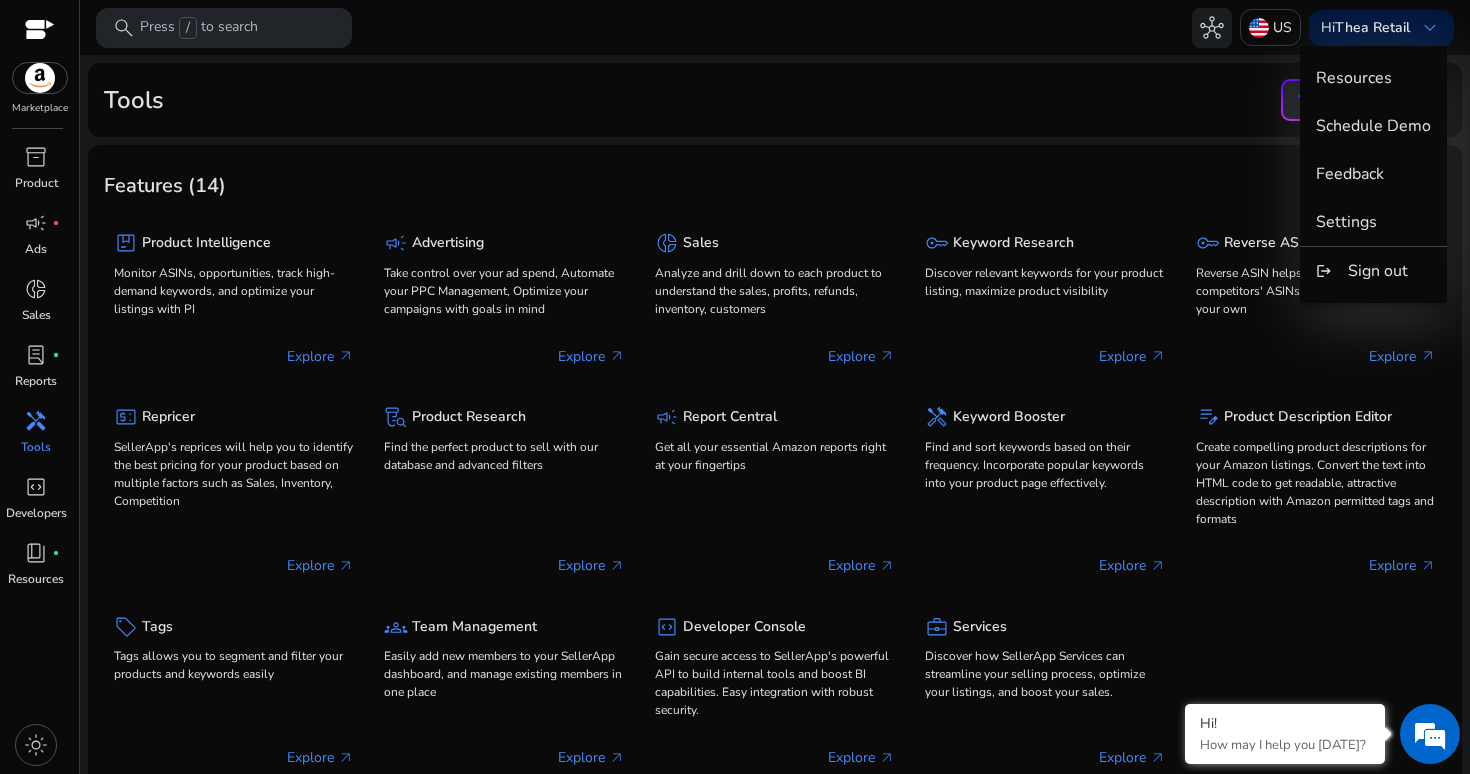 click at bounding box center [735, 387] 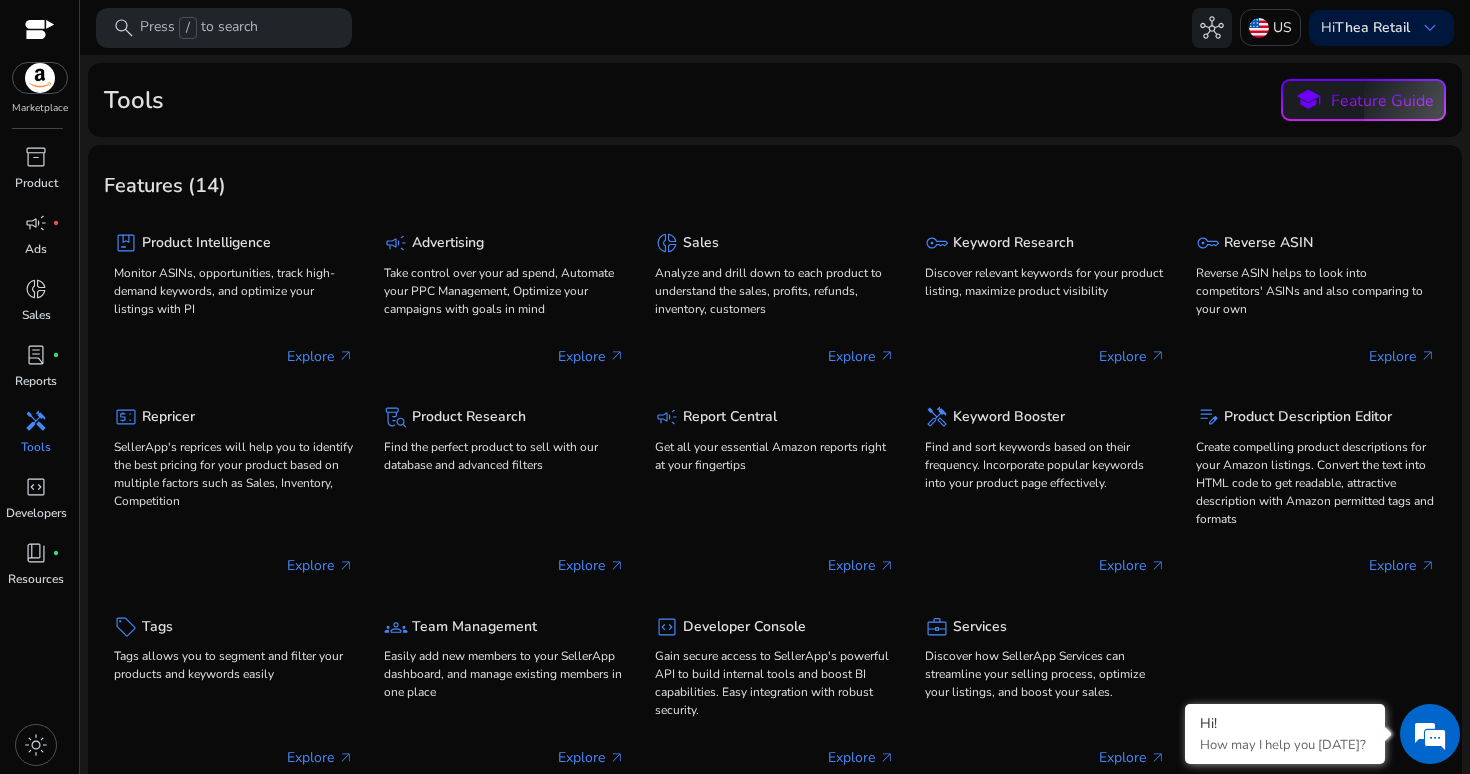 scroll, scrollTop: 719, scrollLeft: 0, axis: vertical 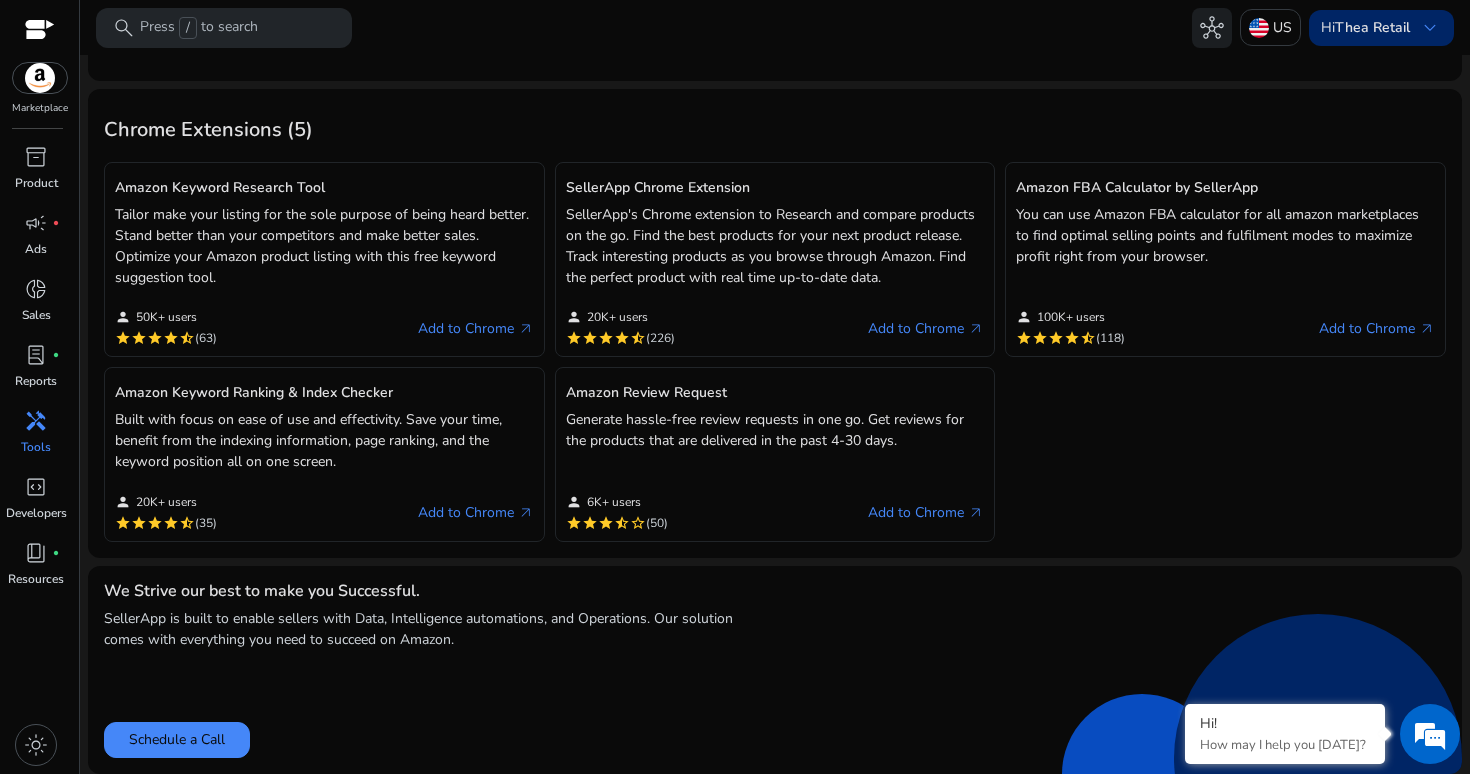 click on "Thea Retail" at bounding box center (1372, 27) 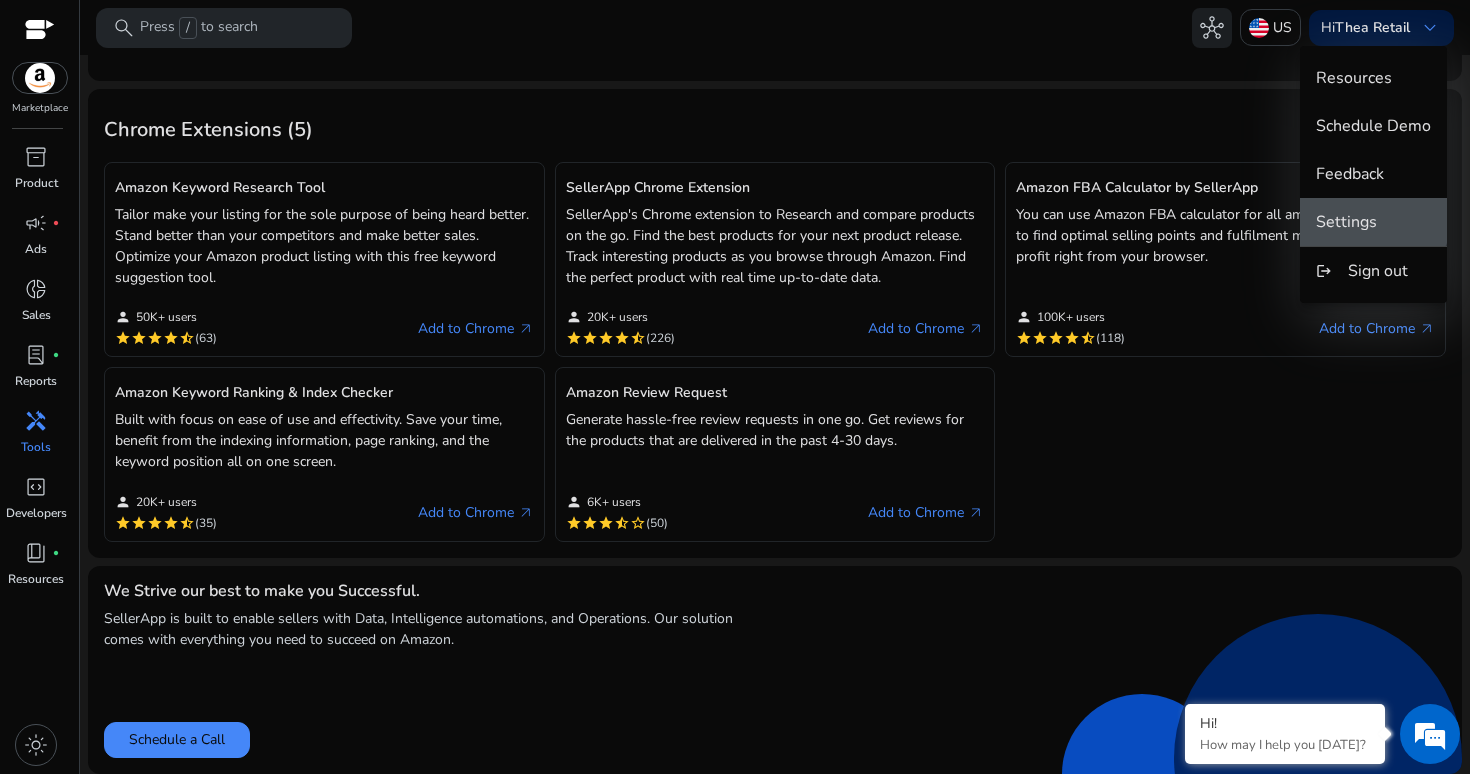 click on "Settings" at bounding box center (1346, 222) 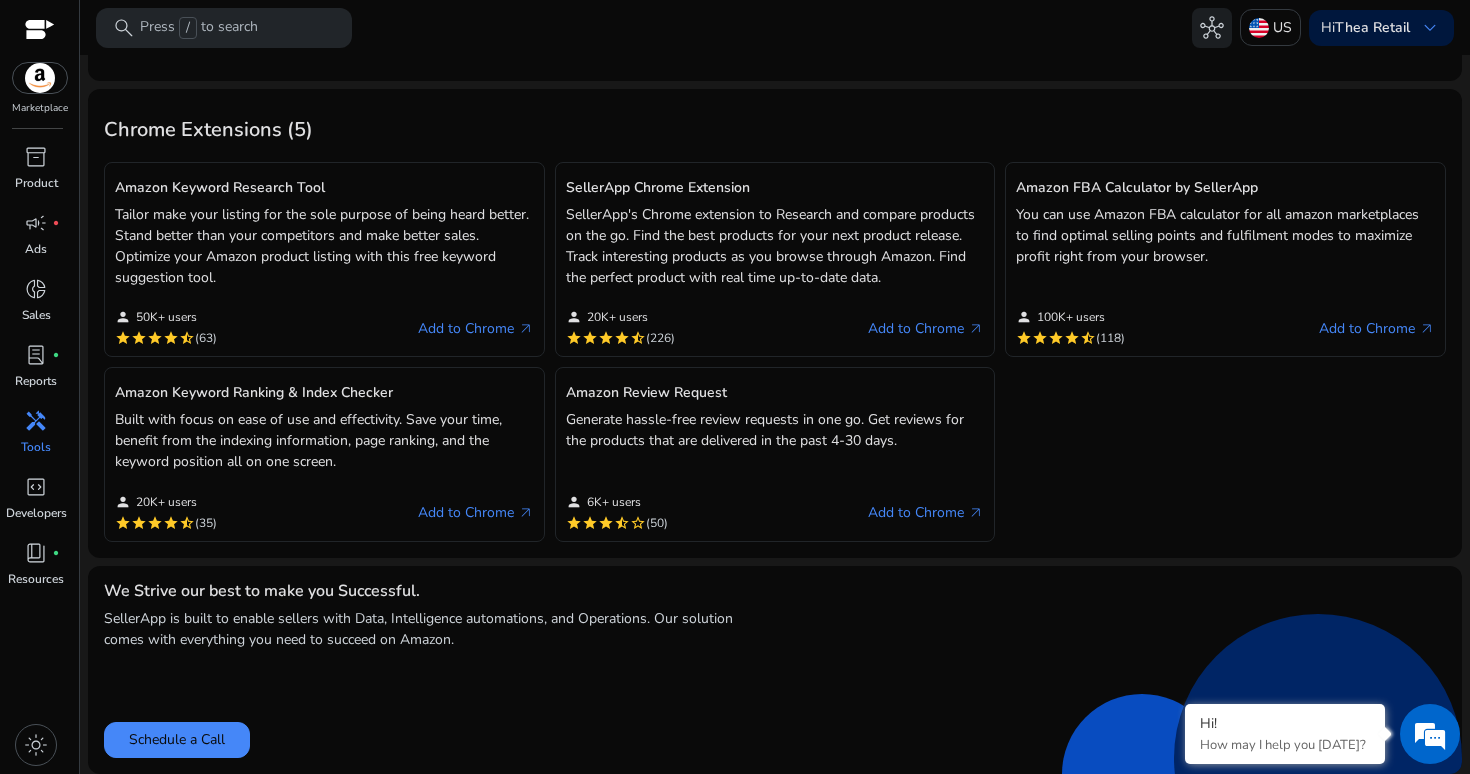scroll, scrollTop: 0, scrollLeft: 0, axis: both 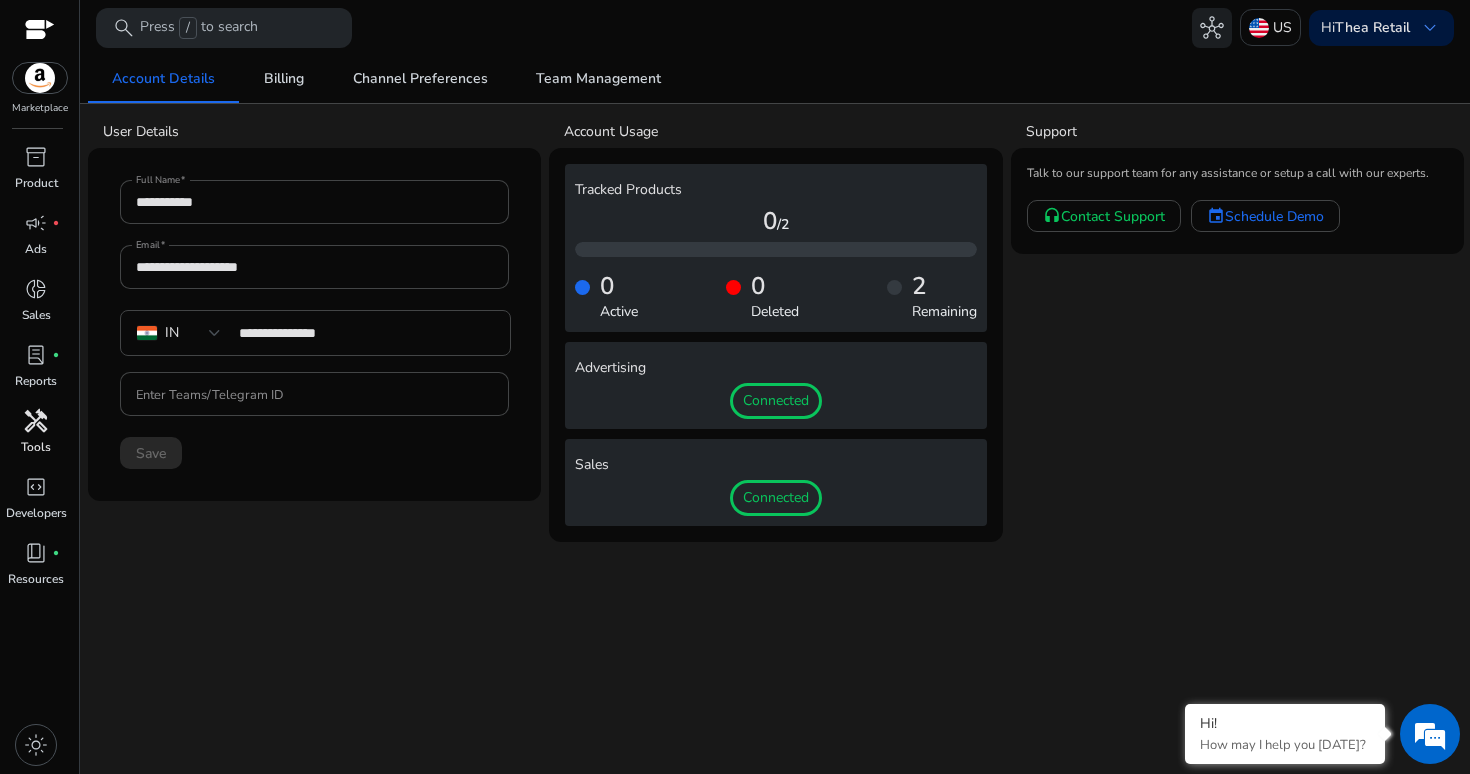 click on "handyman" at bounding box center (36, 421) 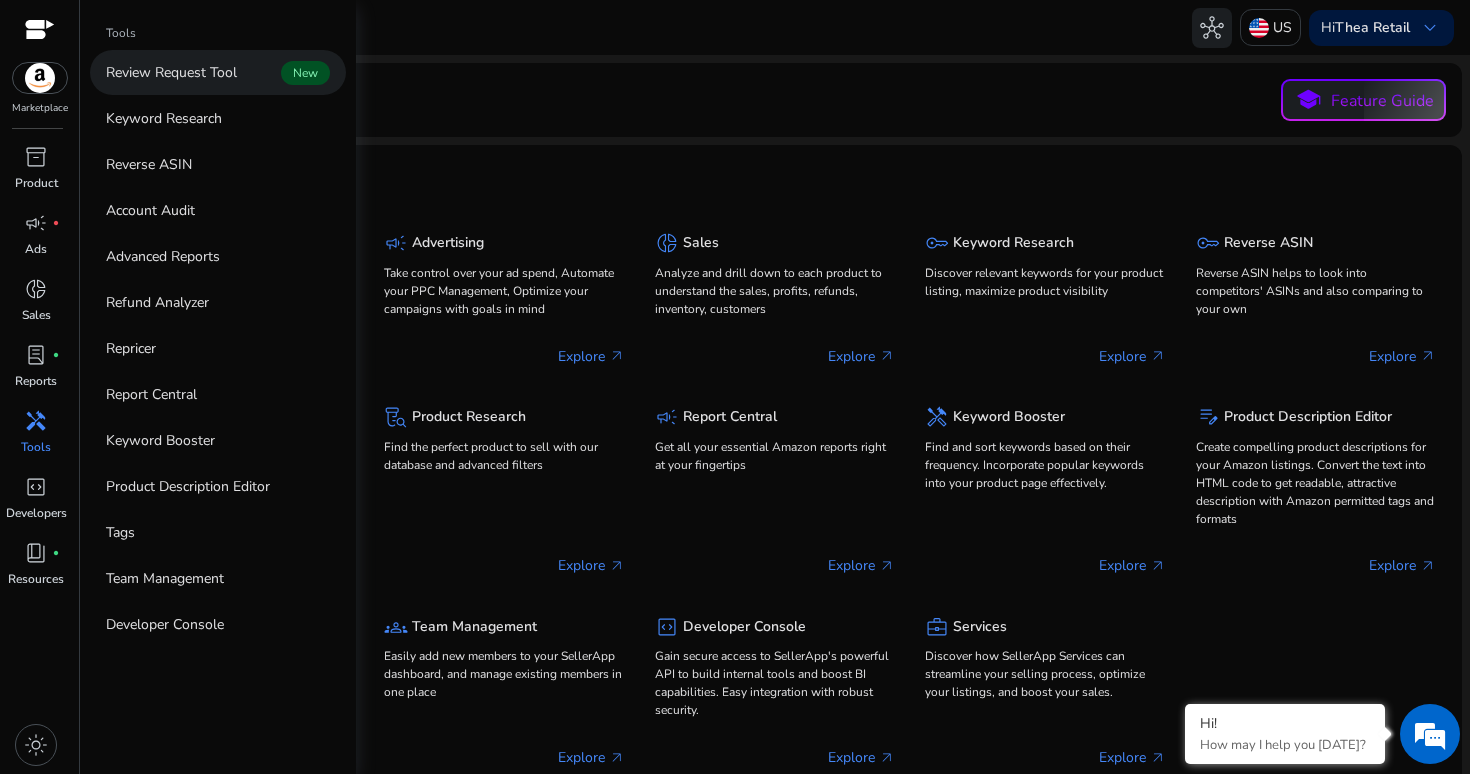 click on "Review Request Tool" at bounding box center [171, 72] 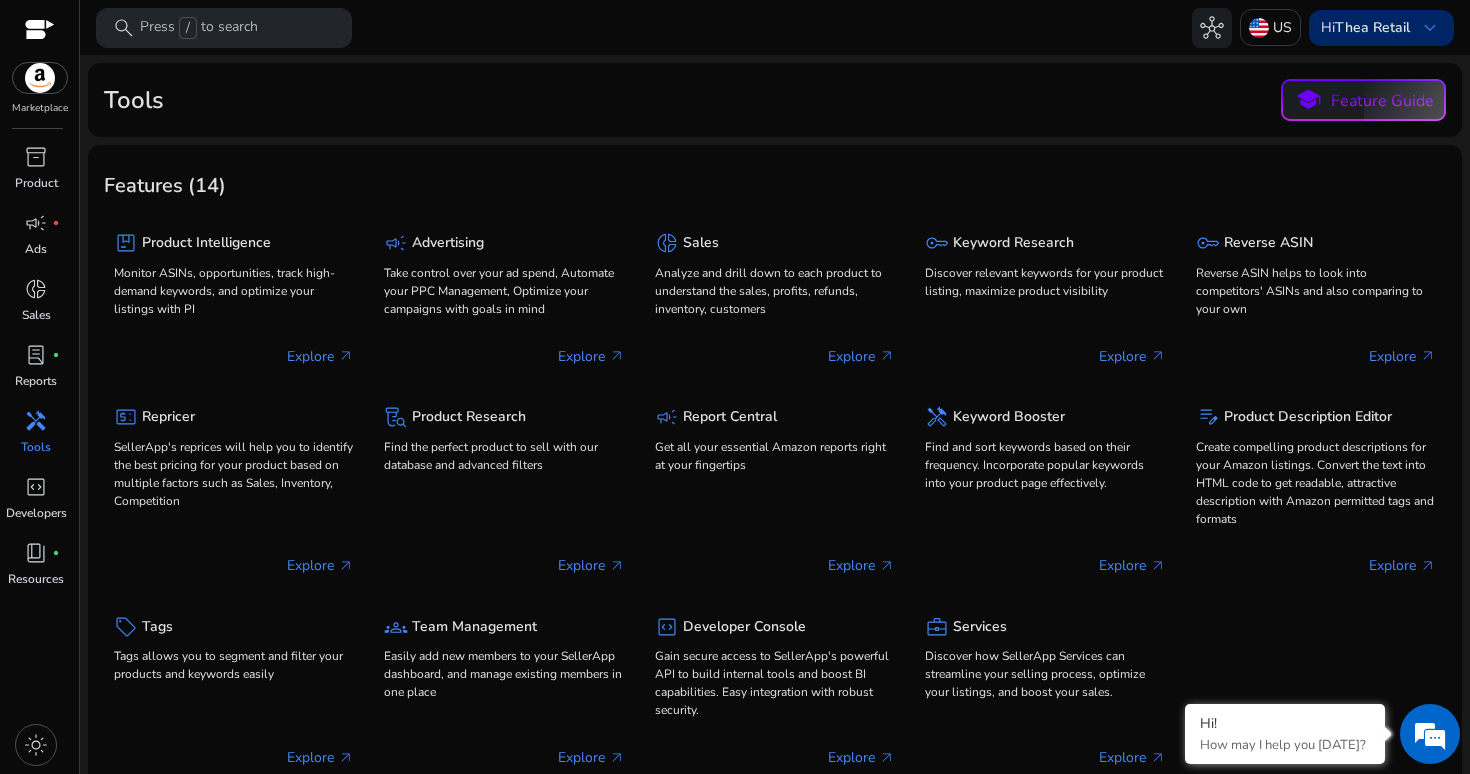 click on "Thea Retail" at bounding box center [1372, 27] 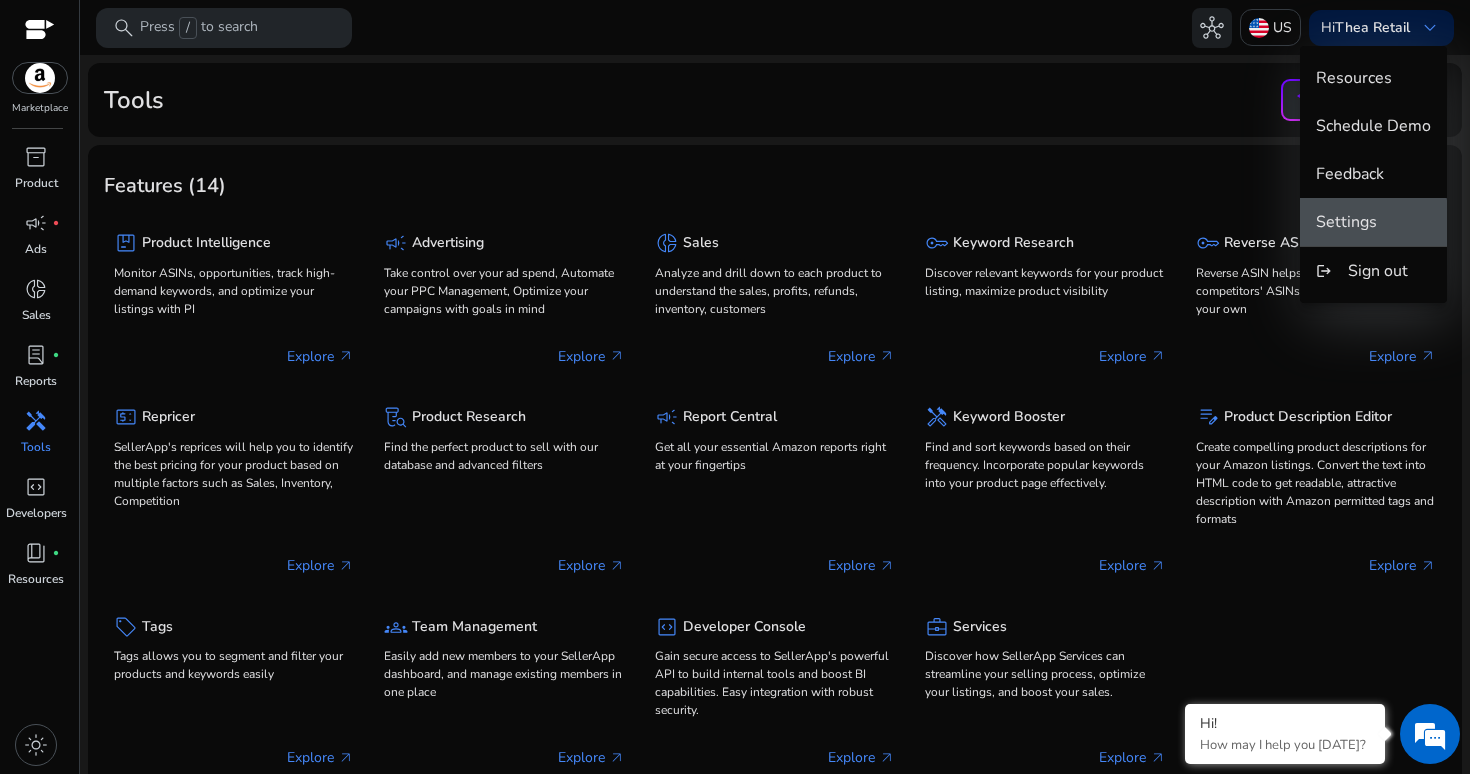 click on "Settings" at bounding box center (1373, 222) 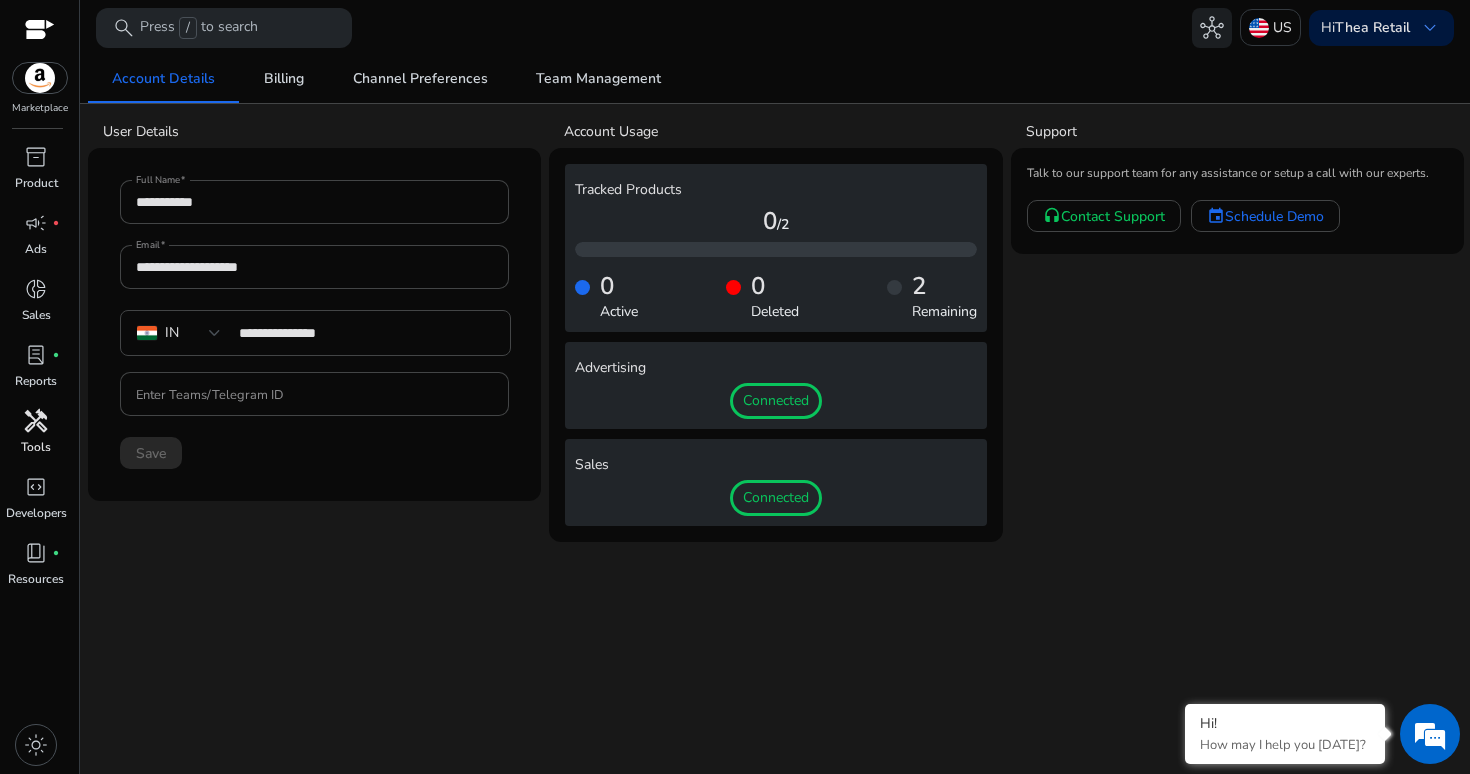 click on "Connected" 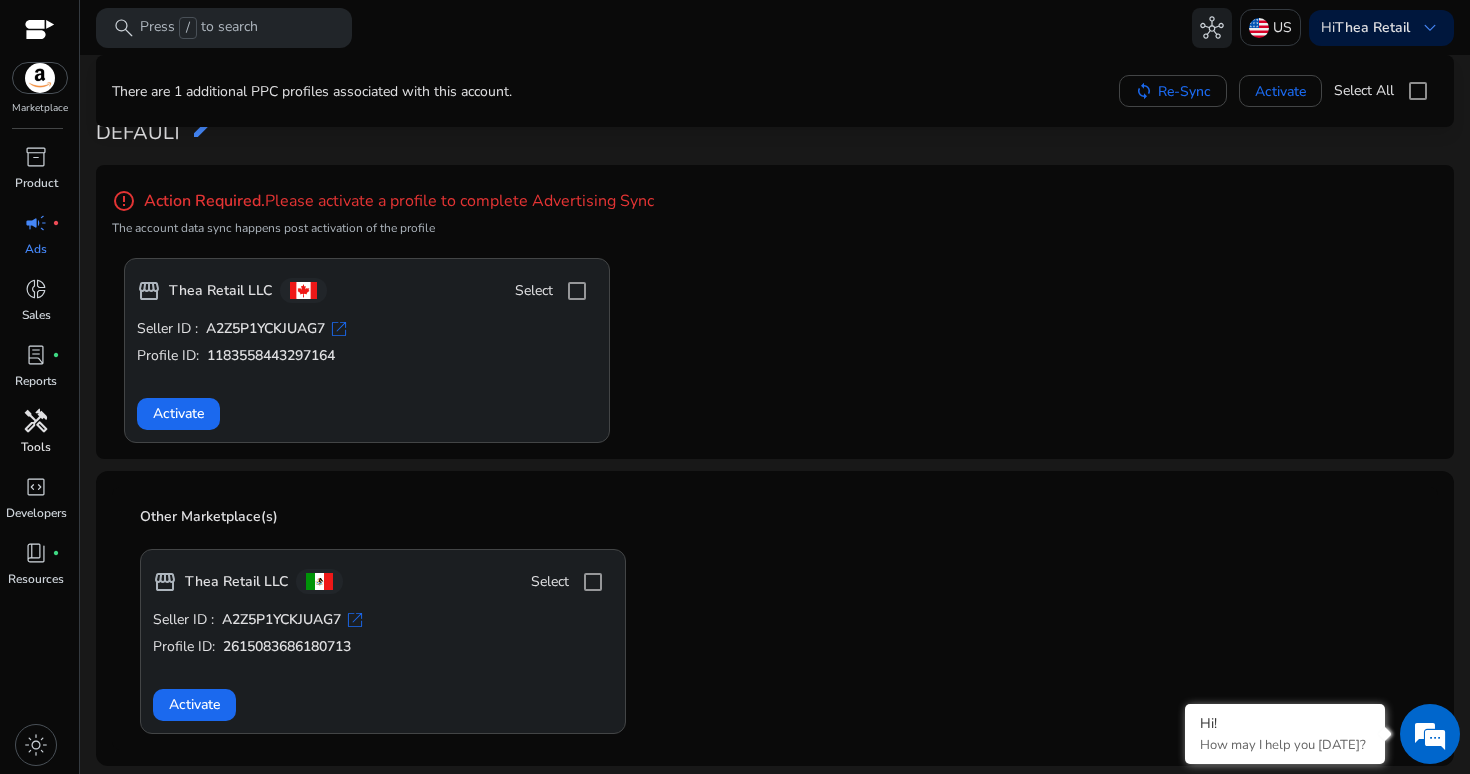 scroll, scrollTop: 0, scrollLeft: 0, axis: both 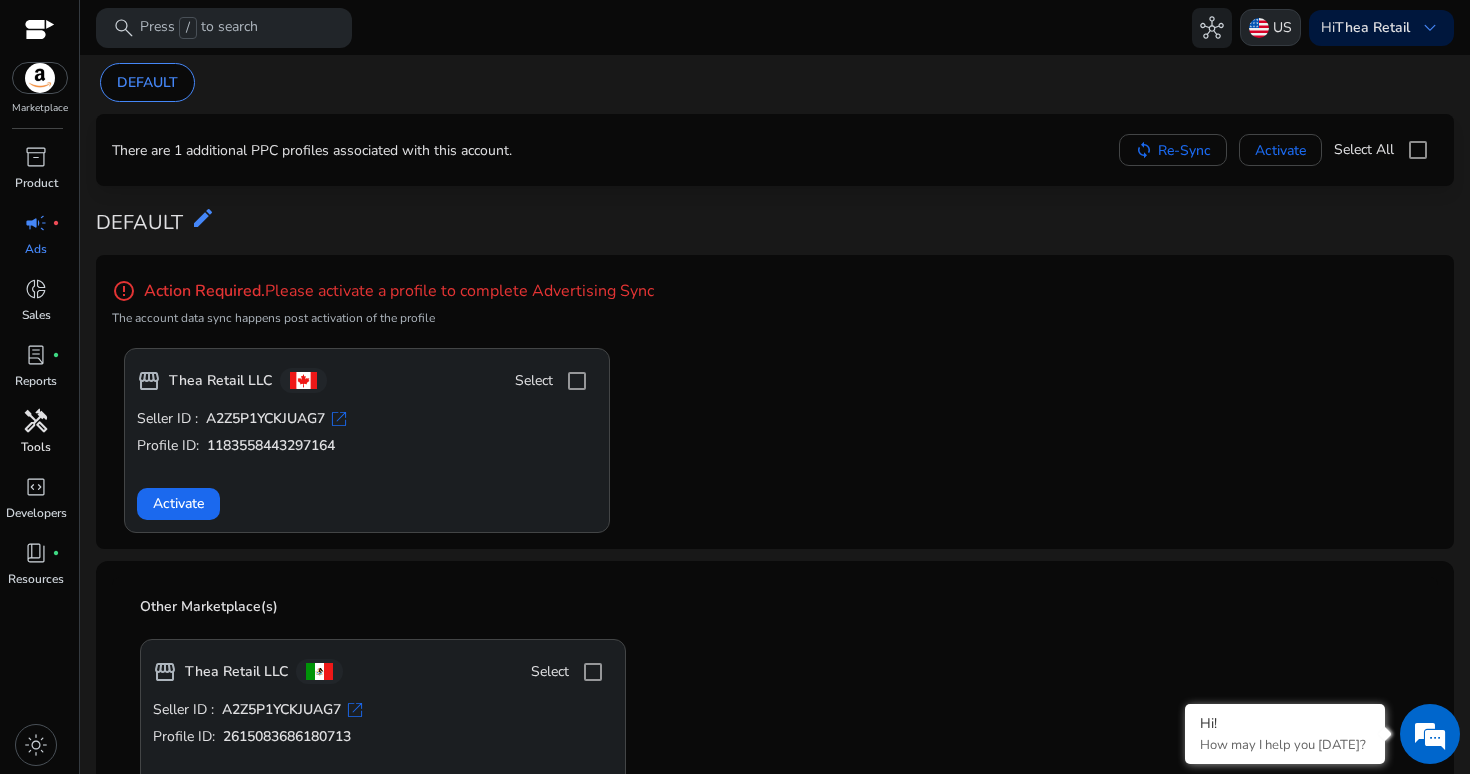 click at bounding box center [1259, 28] 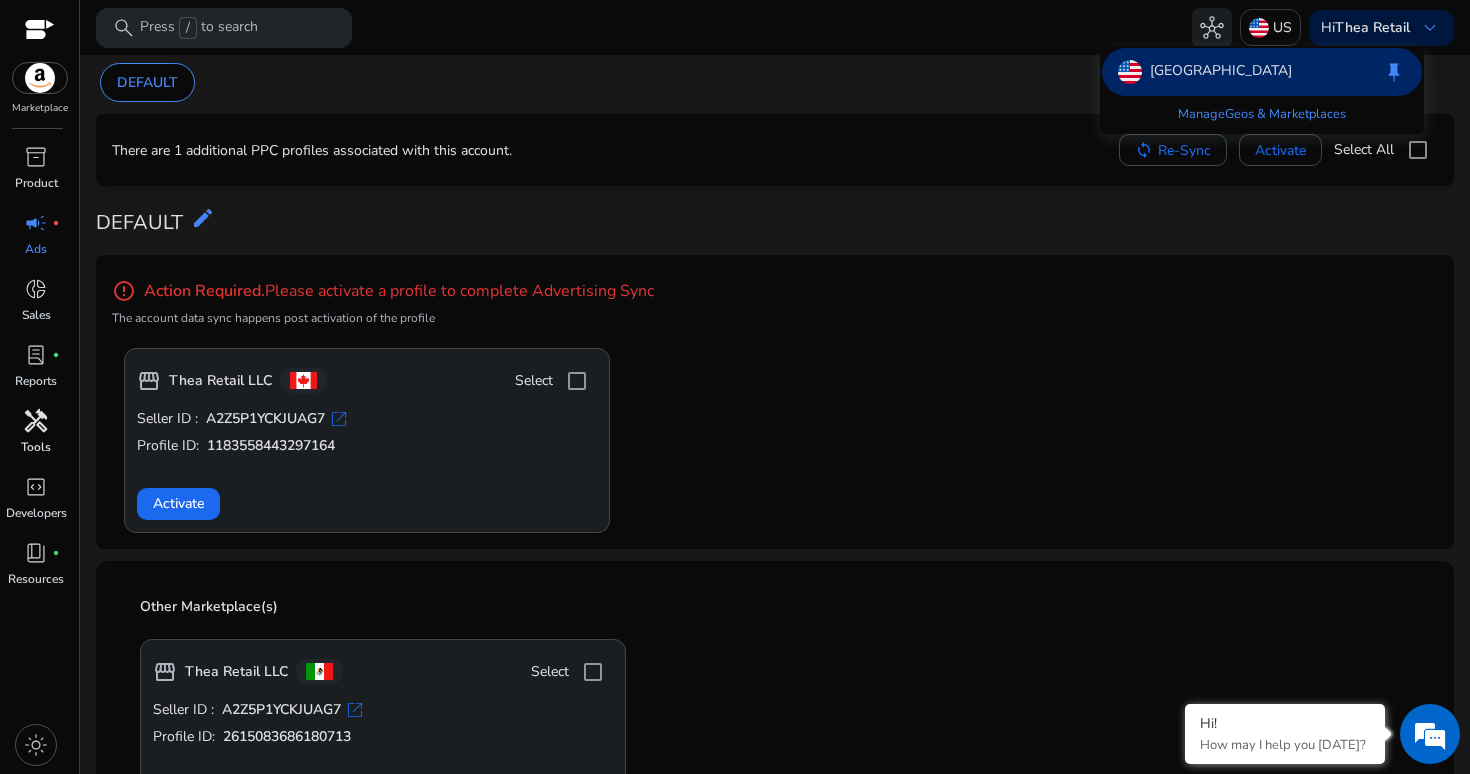 click at bounding box center (735, 387) 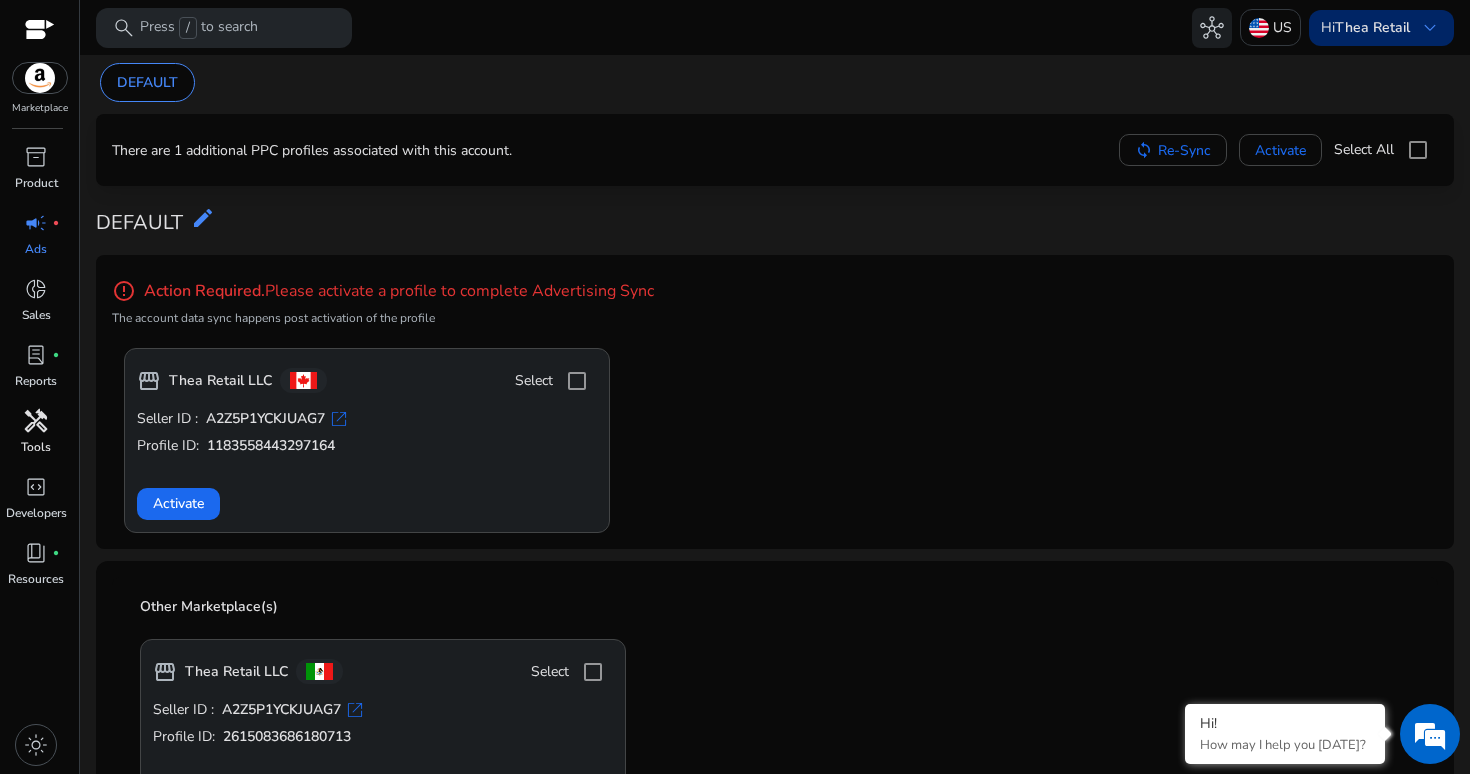 click on "Thea Retail" at bounding box center [1372, 27] 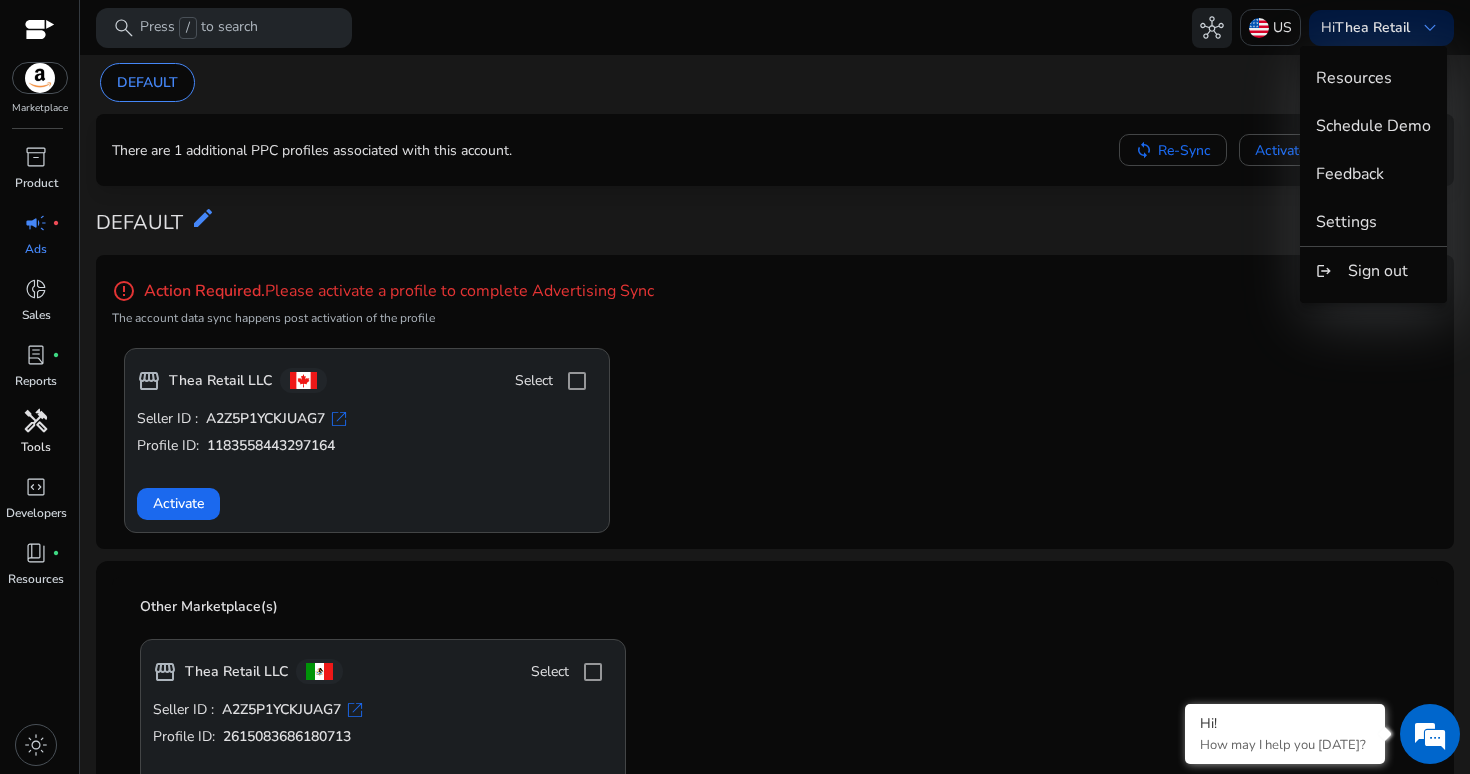 click at bounding box center (735, 387) 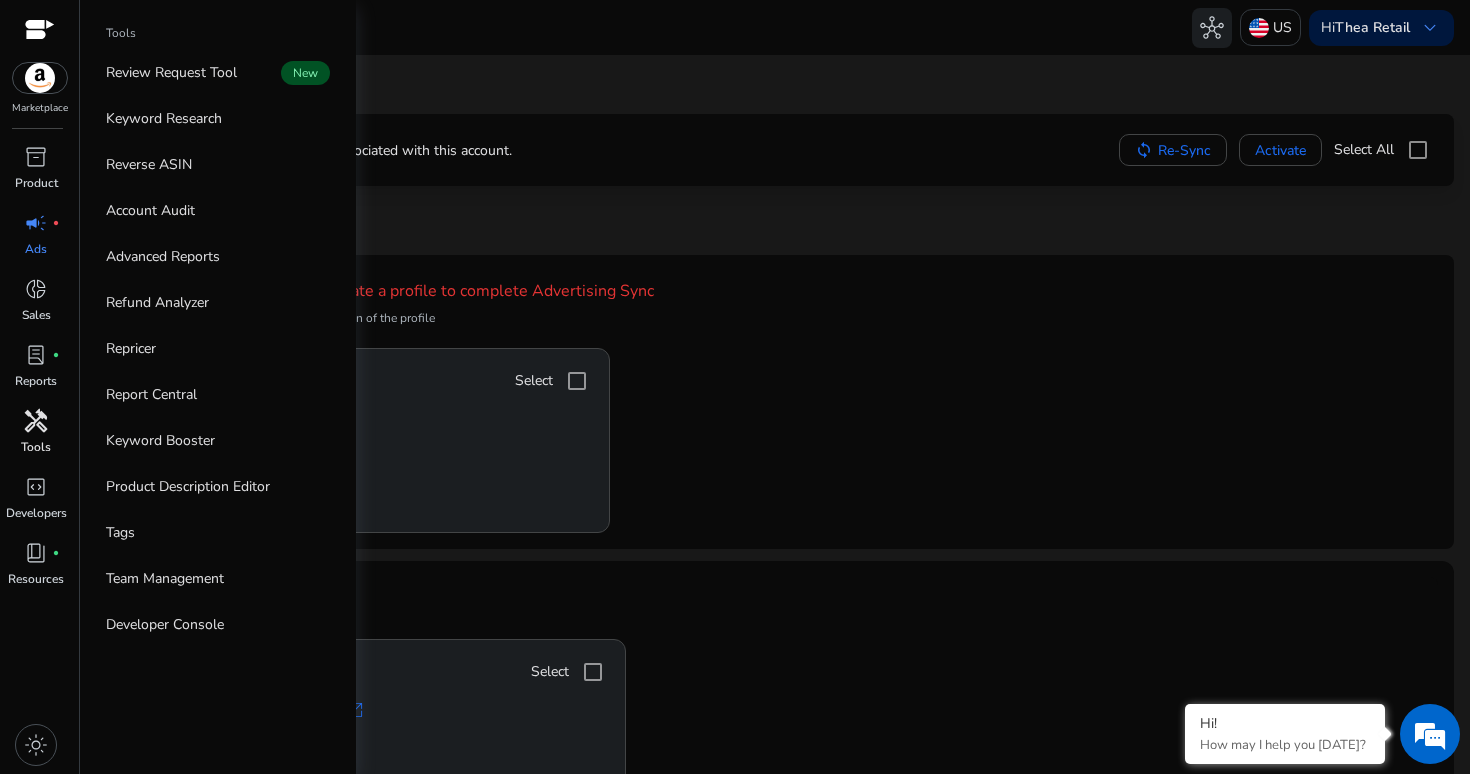 click on "Tools" at bounding box center [36, 447] 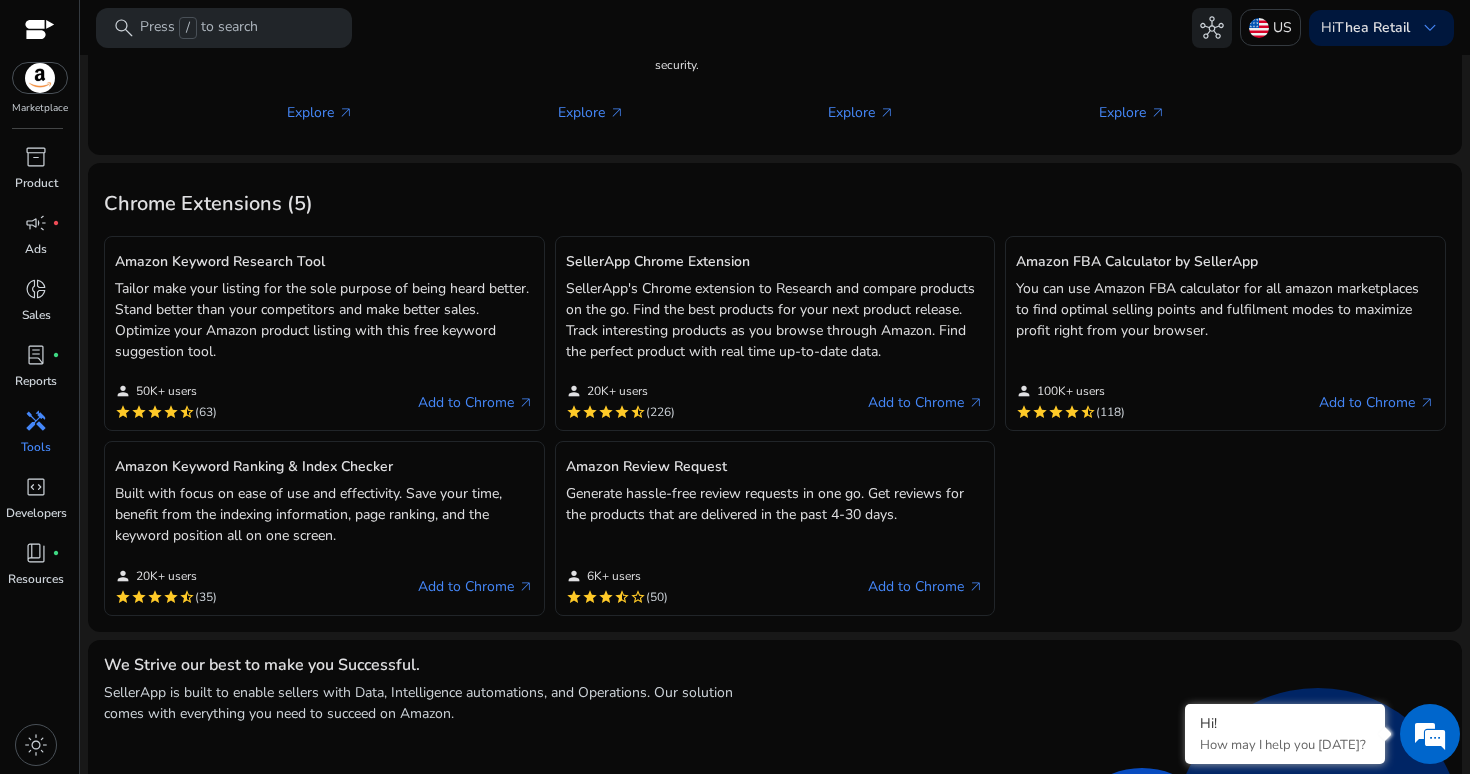 scroll, scrollTop: 719, scrollLeft: 0, axis: vertical 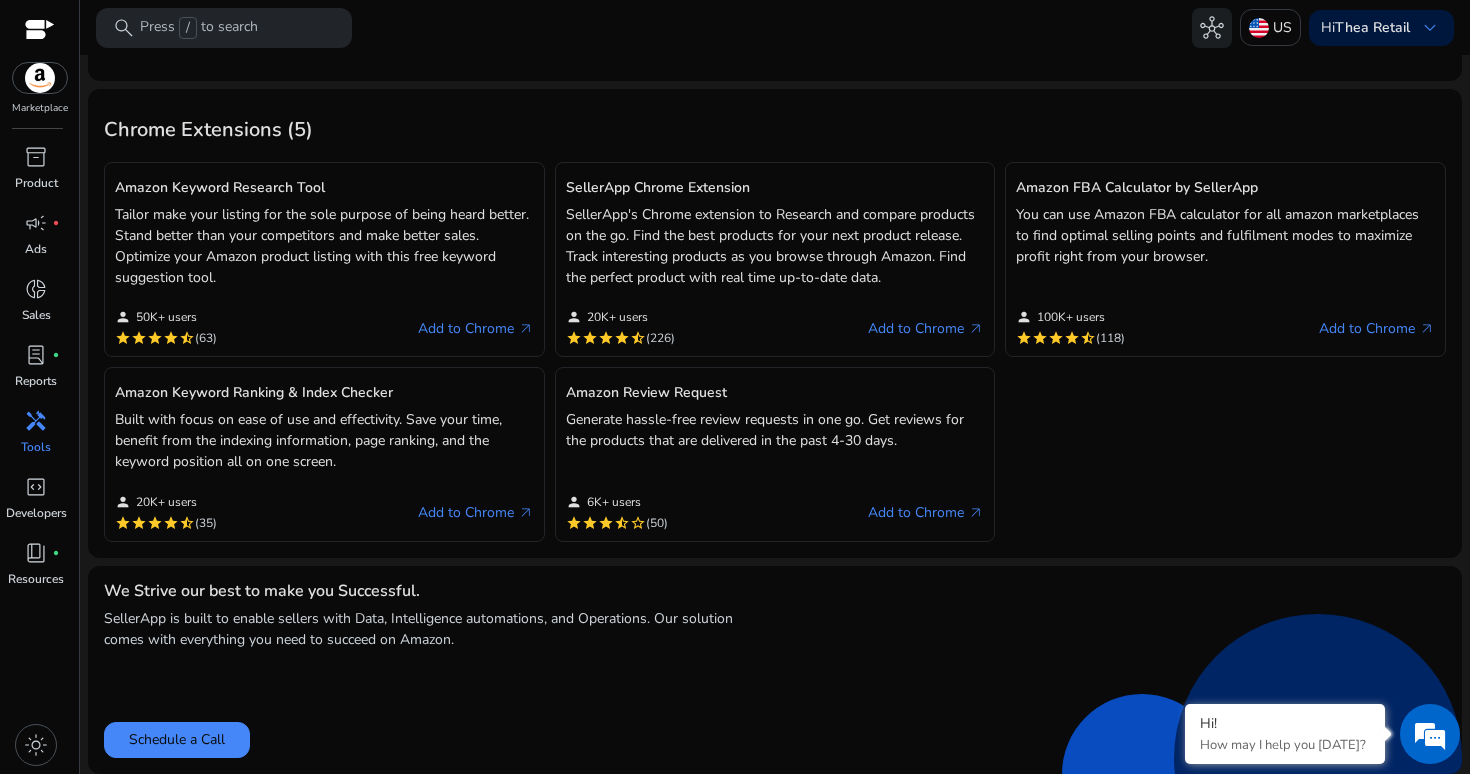 click at bounding box center (40, 78) 